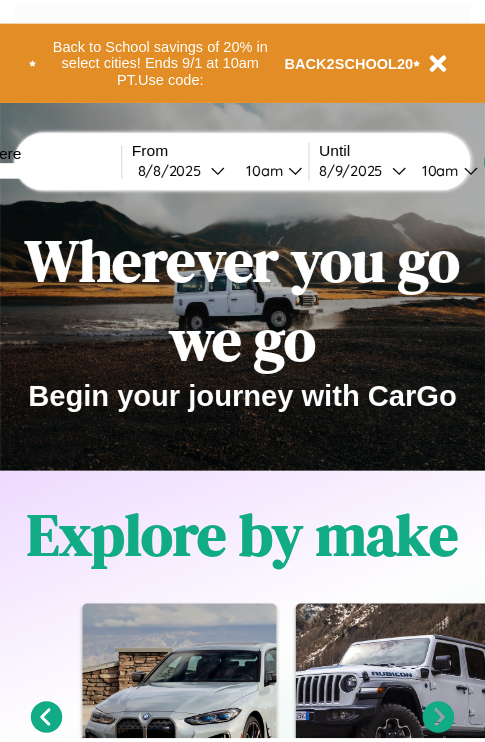 scroll, scrollTop: 0, scrollLeft: 0, axis: both 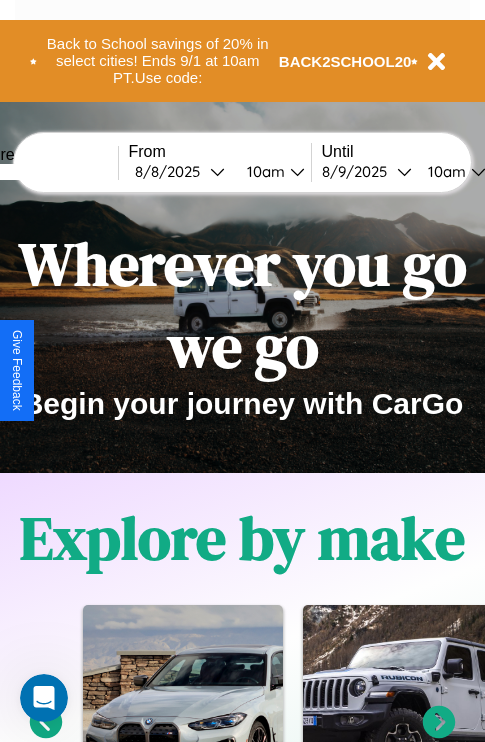 click at bounding box center (43, 172) 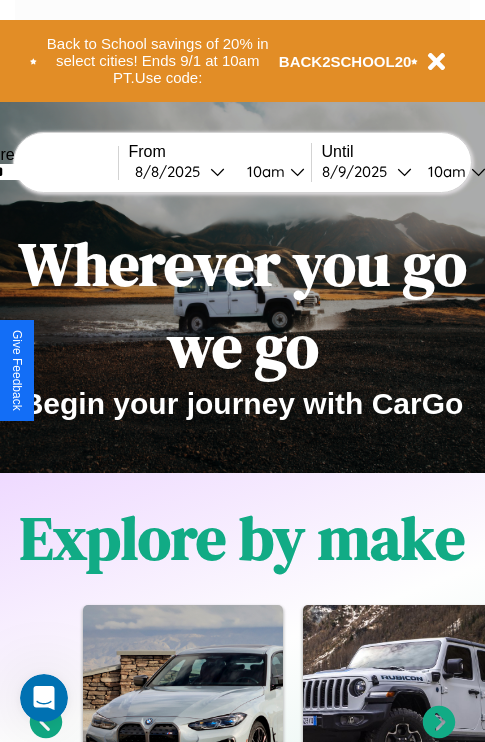 type on "******" 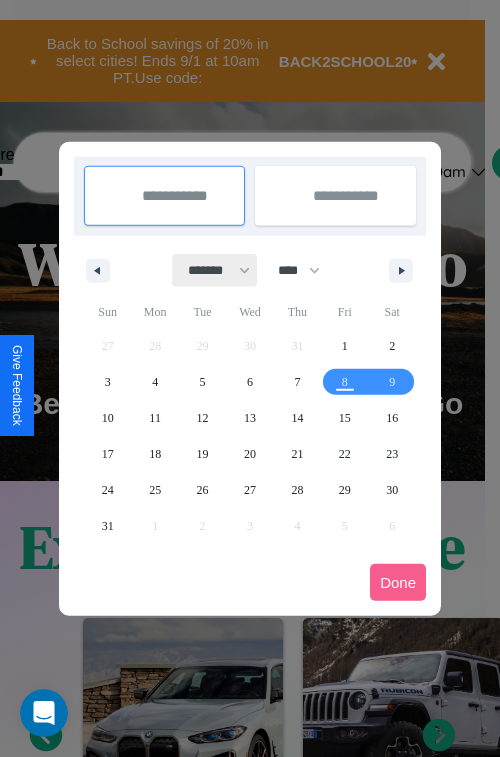 click on "******* ******** ***** ***** *** **** **** ****** ********* ******* ******** ********" at bounding box center [215, 270] 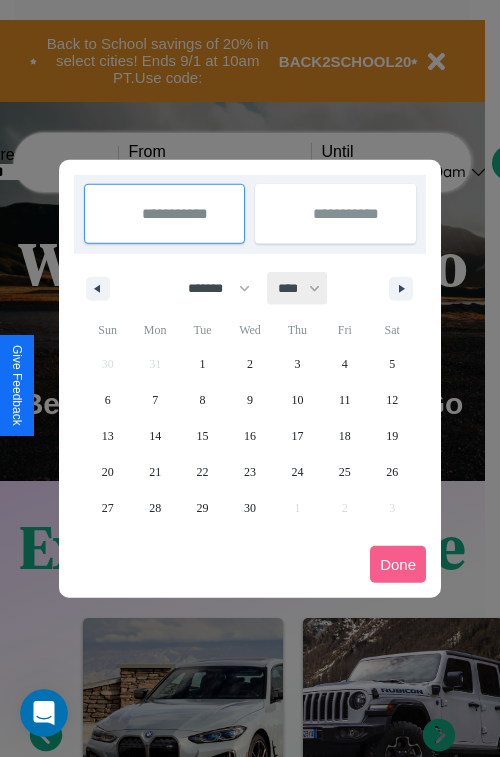 click on "**** **** **** **** **** **** **** **** **** **** **** **** **** **** **** **** **** **** **** **** **** **** **** **** **** **** **** **** **** **** **** **** **** **** **** **** **** **** **** **** **** **** **** **** **** **** **** **** **** **** **** **** **** **** **** **** **** **** **** **** **** **** **** **** **** **** **** **** **** **** **** **** **** **** **** **** **** **** **** **** **** **** **** **** **** **** **** **** **** **** **** **** **** **** **** **** **** **** **** **** **** **** **** **** **** **** **** **** **** **** **** **** **** **** **** **** **** **** **** **** ****" at bounding box center [298, 288] 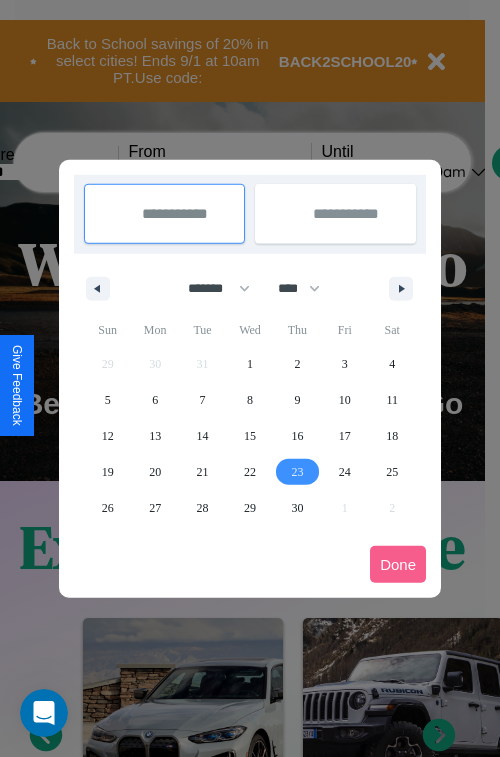 click on "23" at bounding box center [297, 472] 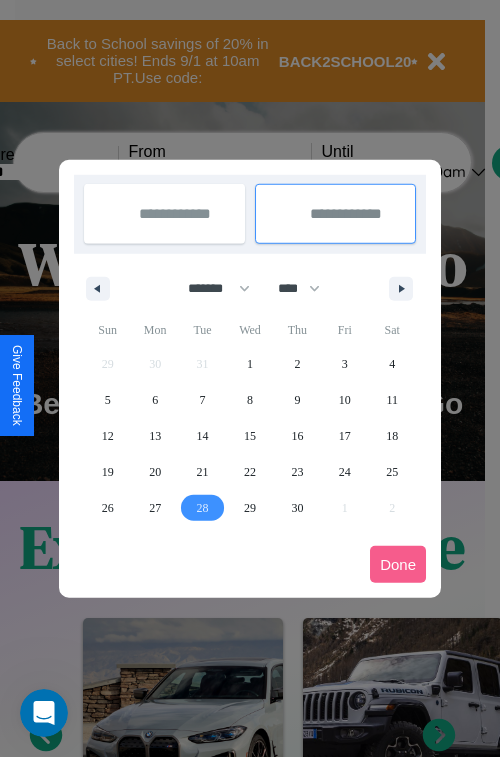 click on "28" at bounding box center (203, 508) 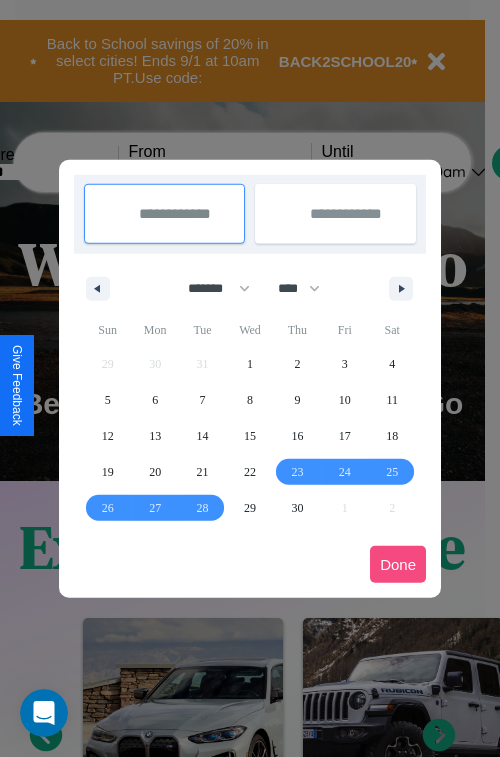 click on "Done" at bounding box center (398, 564) 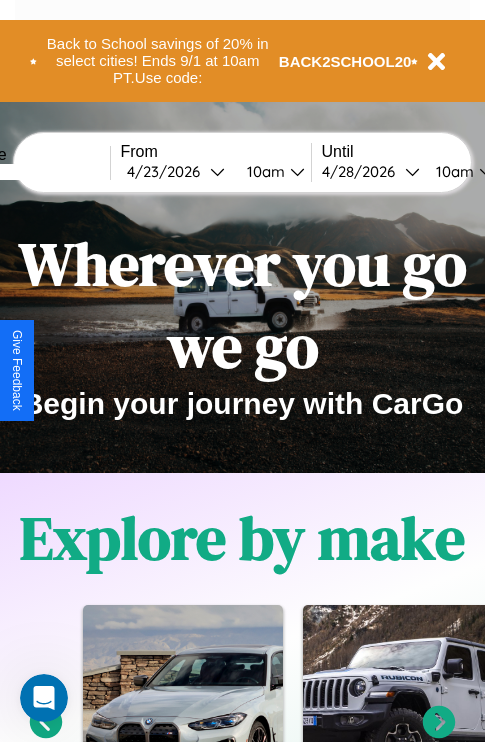 click on "10am" at bounding box center [452, 171] 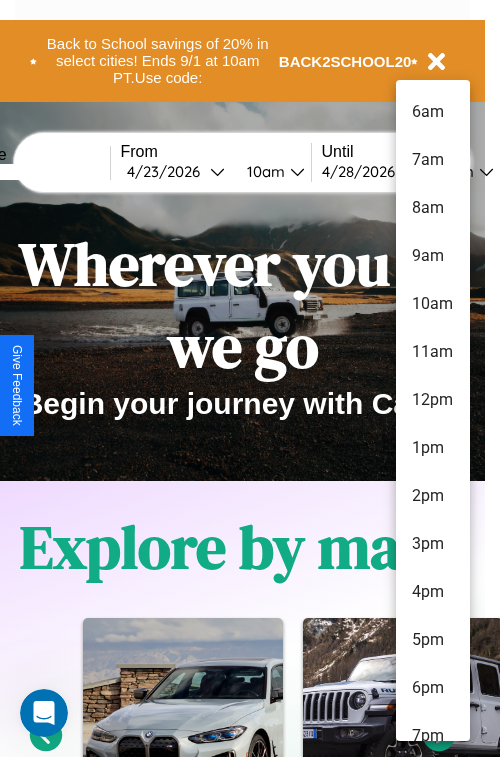 click on "6pm" at bounding box center [433, 688] 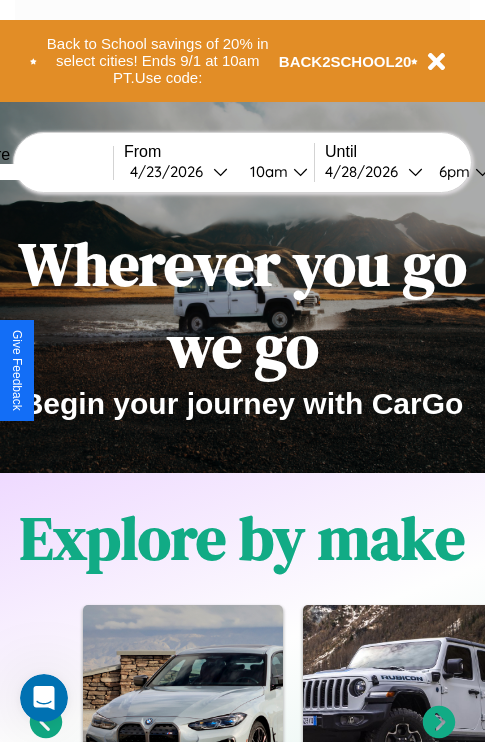 scroll, scrollTop: 0, scrollLeft: 73, axis: horizontal 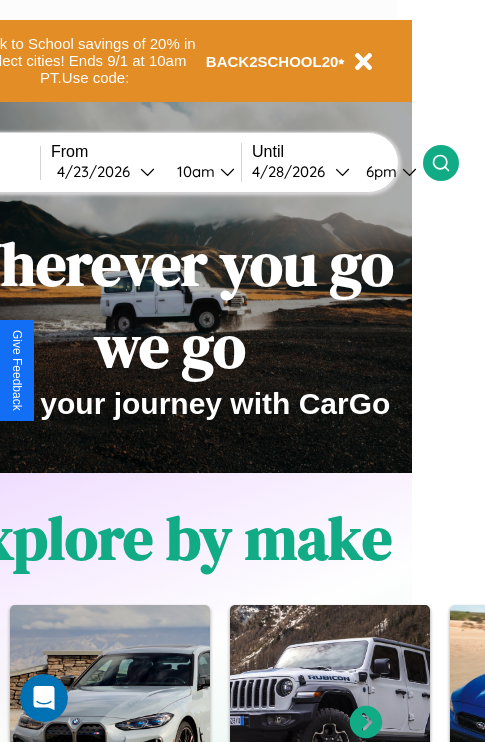 click 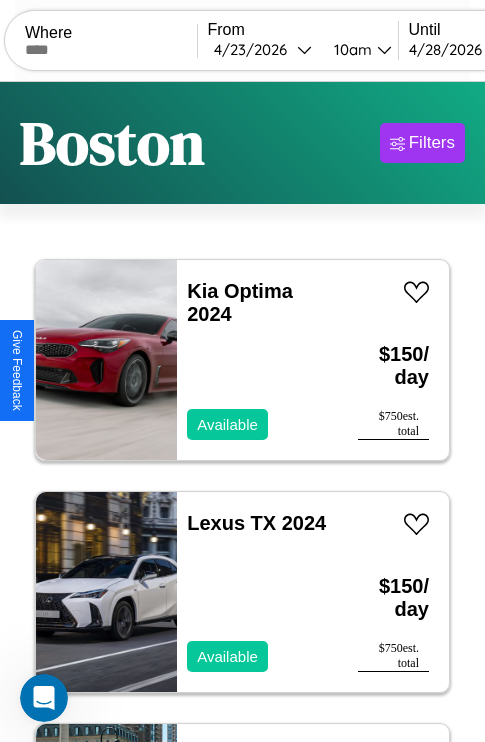 scroll, scrollTop: 66, scrollLeft: 0, axis: vertical 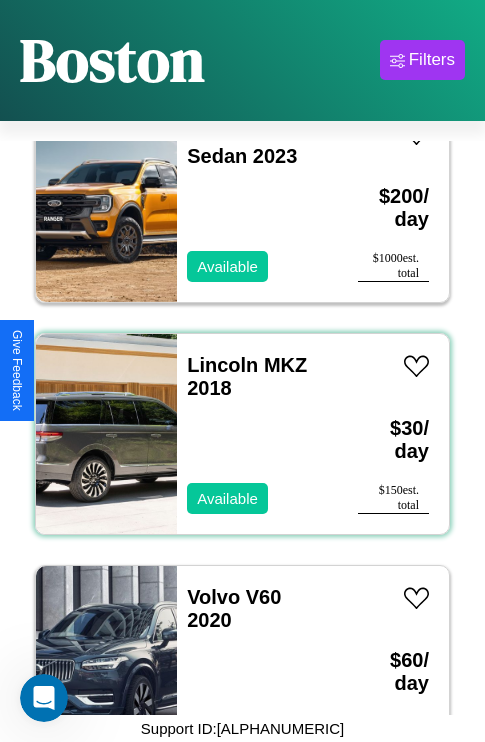 click on "Lincoln   MKZ   2018 Available" at bounding box center (257, 434) 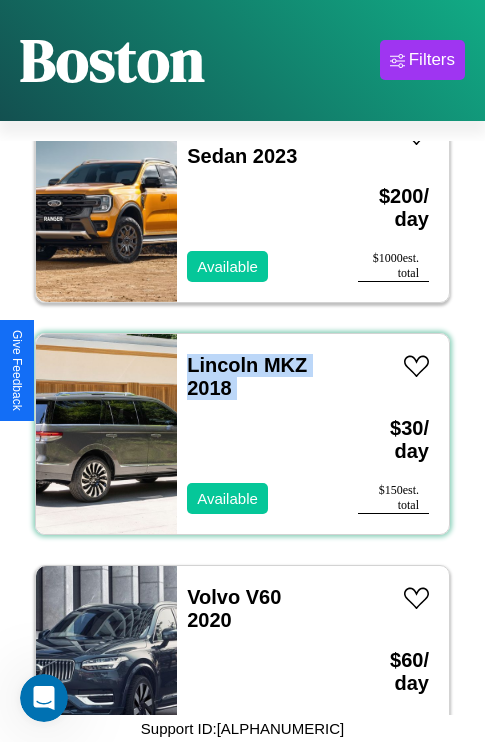 click on "Lincoln   MKZ   2018 Available" at bounding box center (257, 434) 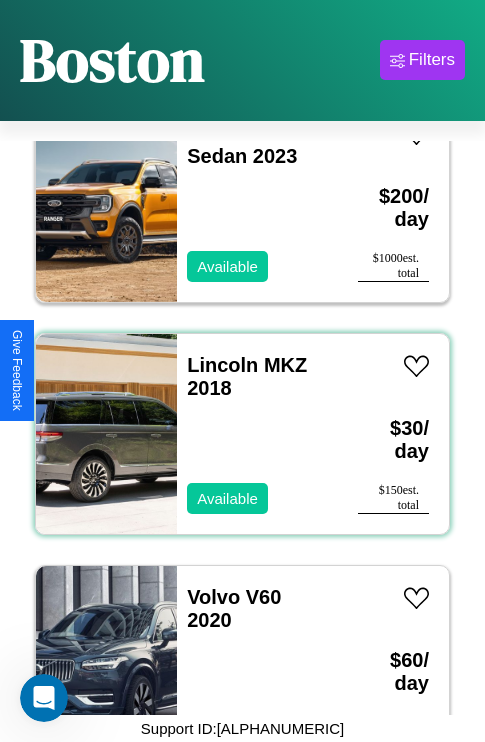 click on "Lincoln   MKZ   2018 Available" at bounding box center [257, 434] 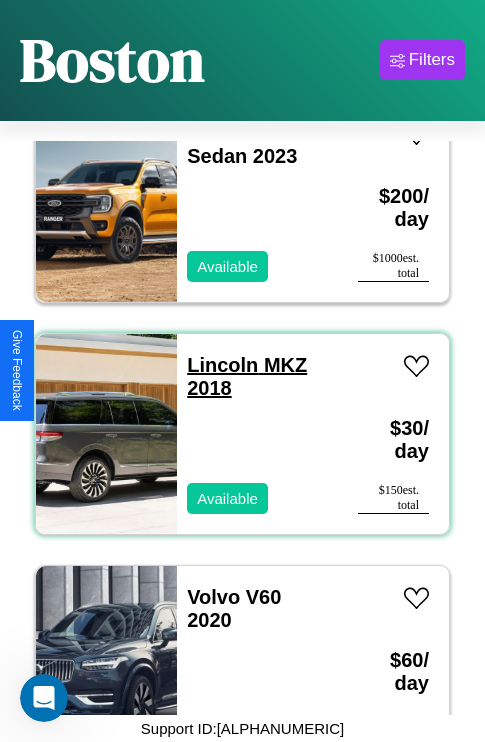 click on "Lincoln   MKZ   2018" at bounding box center (247, 376) 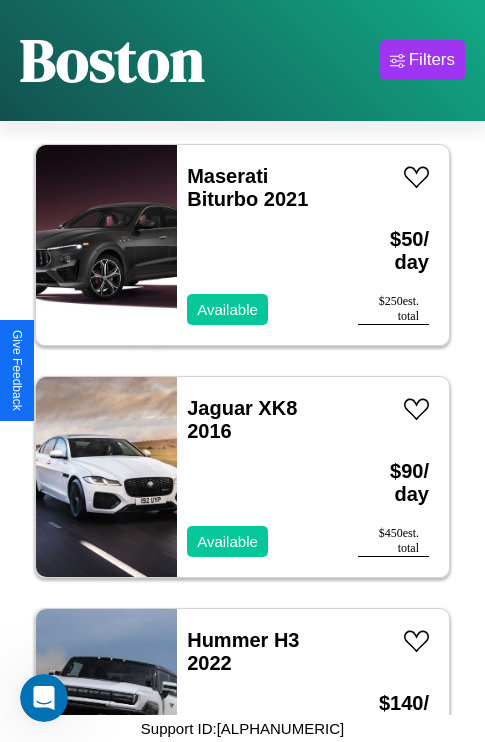 scroll, scrollTop: 3091, scrollLeft: 0, axis: vertical 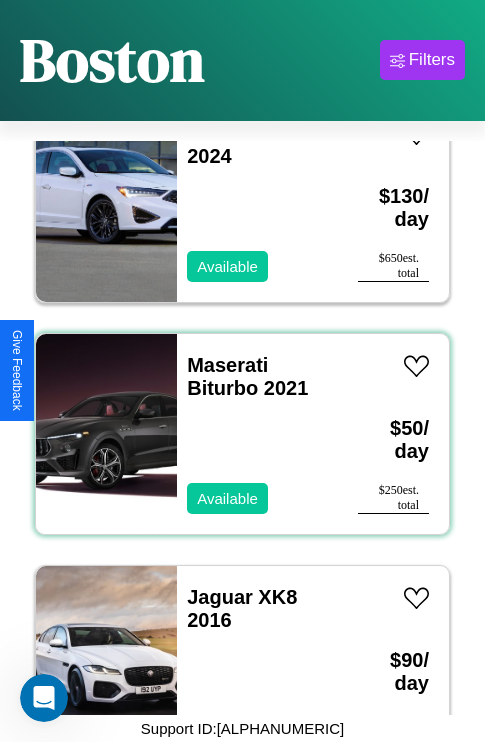 click on "Maserati   Biturbo   2021 Available" at bounding box center (257, 434) 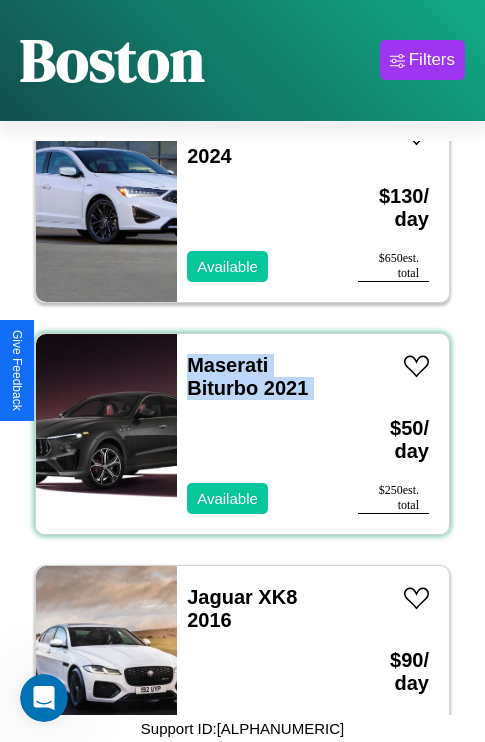 click on "Maserati   Biturbo   2021 Available" at bounding box center [257, 434] 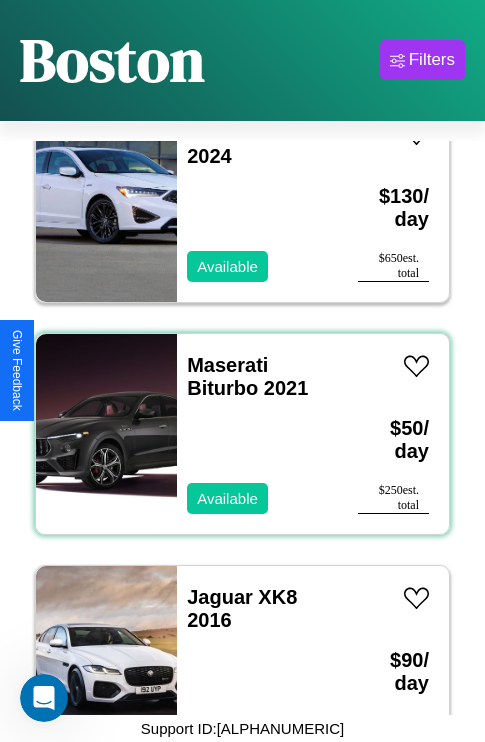 click on "Maserati   Biturbo   2021 Available" at bounding box center [257, 434] 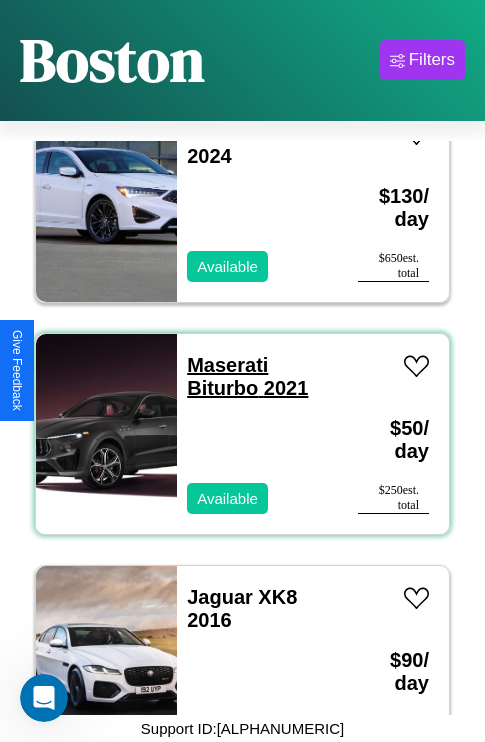 click on "Maserati   Biturbo   2021" at bounding box center (247, 376) 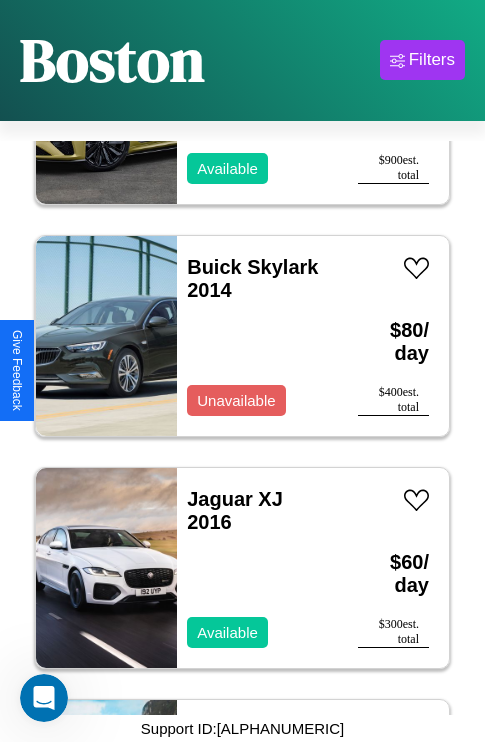 scroll, scrollTop: 771, scrollLeft: 0, axis: vertical 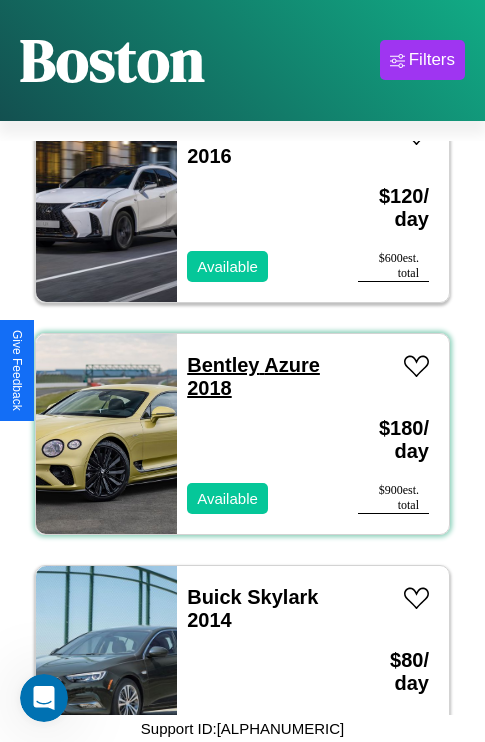 click on "Bentley   Azure   2018" at bounding box center (253, 376) 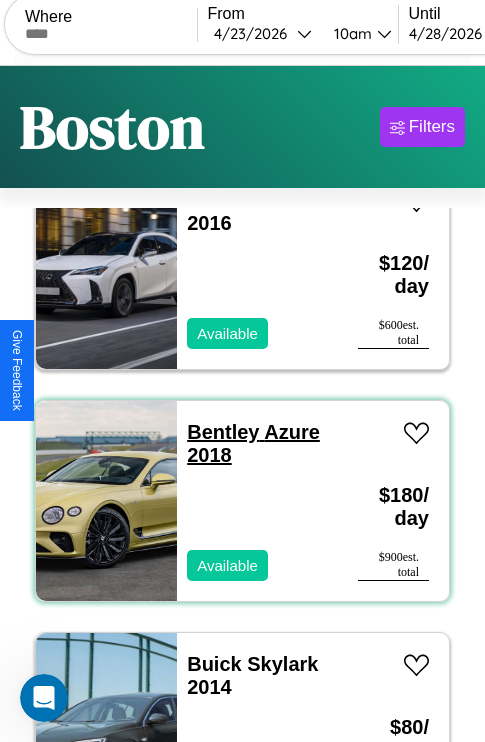 scroll, scrollTop: 0, scrollLeft: 0, axis: both 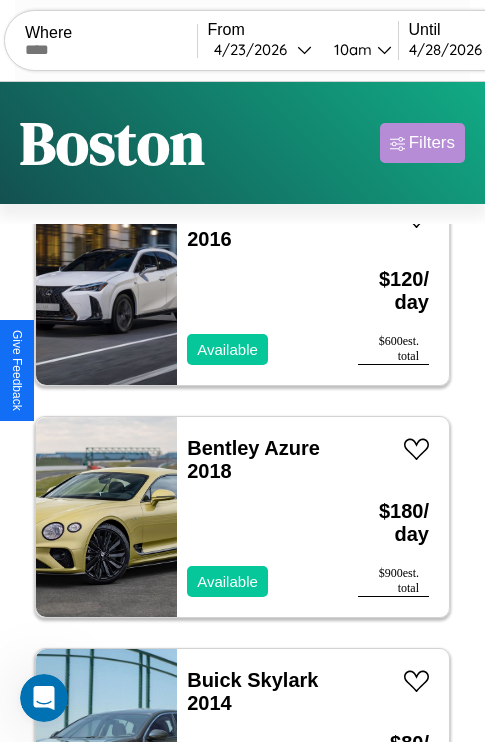 click on "Filters" at bounding box center [432, 143] 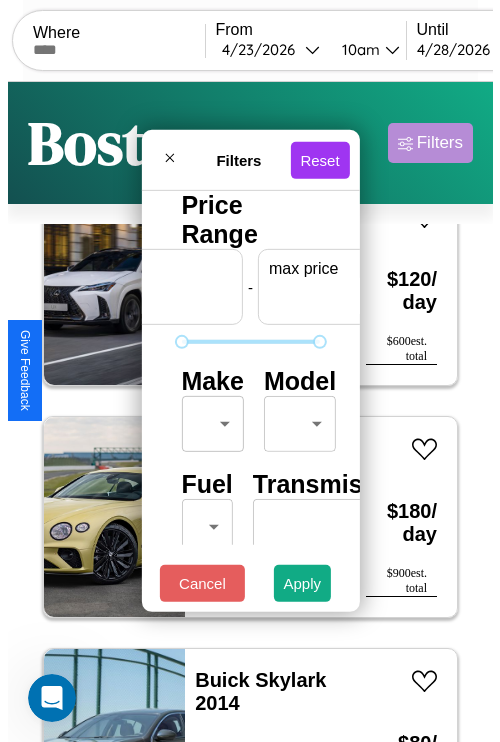 scroll, scrollTop: 0, scrollLeft: 124, axis: horizontal 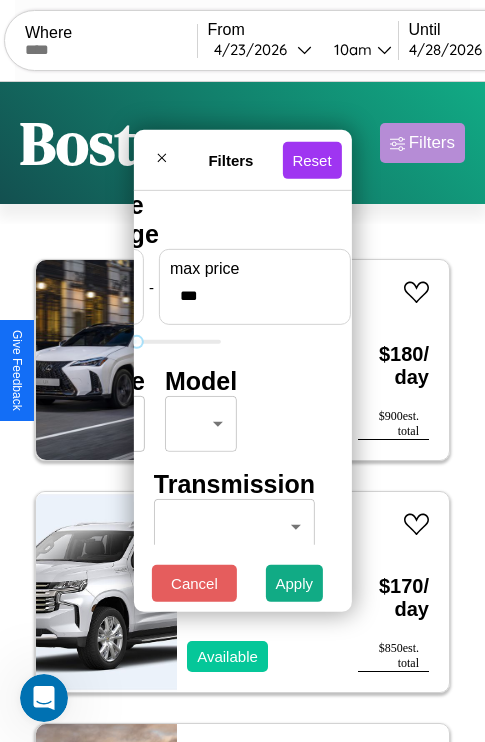 type on "***" 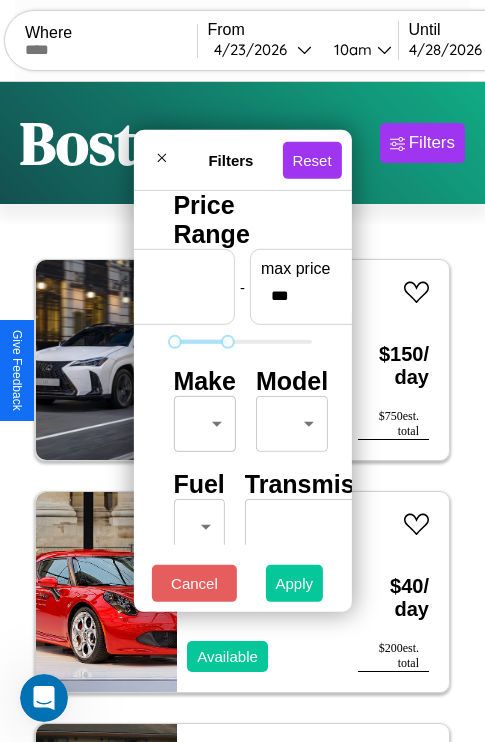 type on "*" 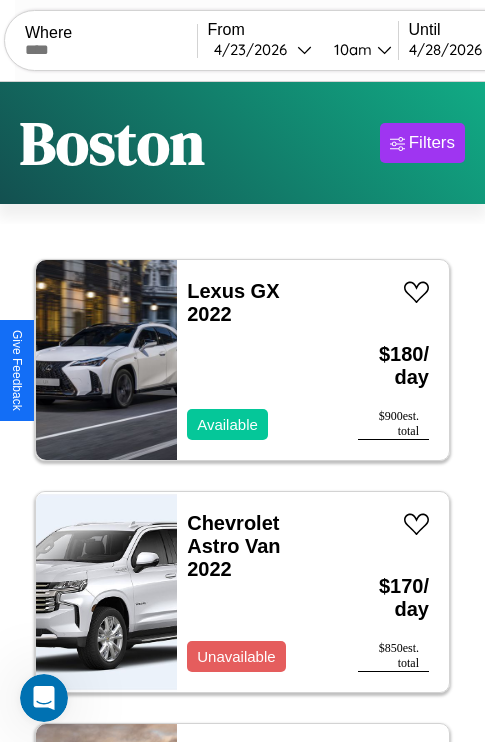 scroll, scrollTop: 66, scrollLeft: 0, axis: vertical 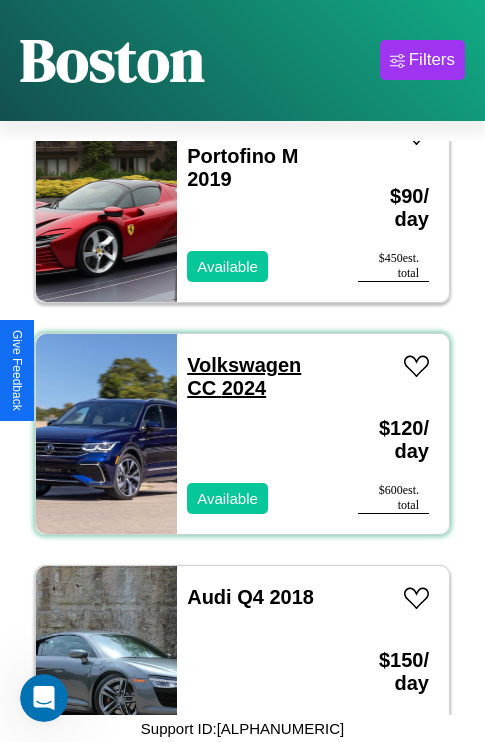 click on "Volkswagen   CC   2024" at bounding box center [244, 376] 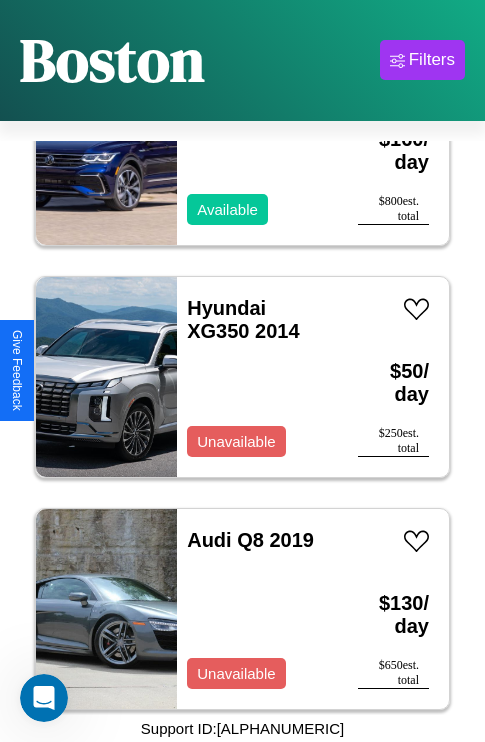 scroll, scrollTop: 6571, scrollLeft: 0, axis: vertical 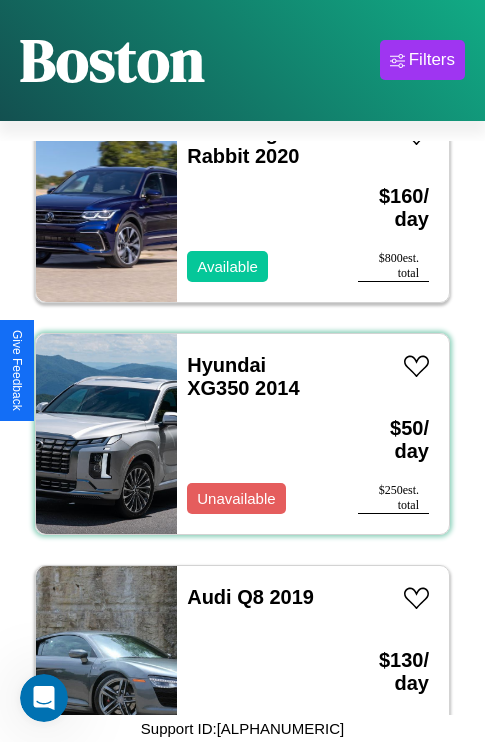 click on "Hyundai   XG350   2014 Unavailable" at bounding box center (257, 434) 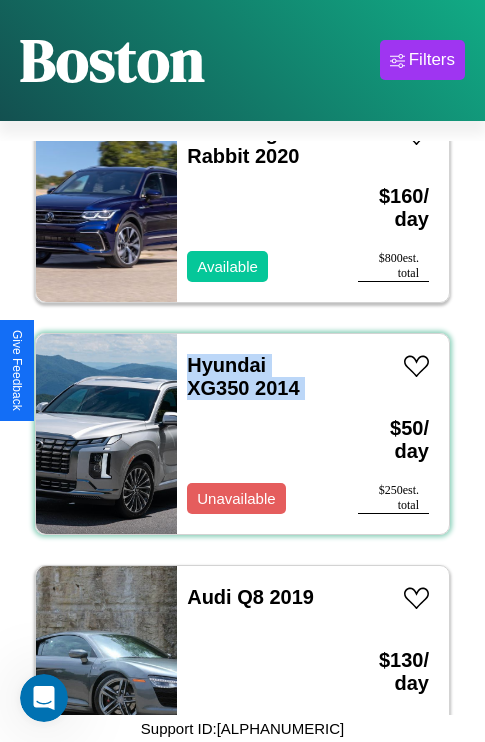 click on "Hyundai   XG350   2014 Unavailable" at bounding box center (257, 434) 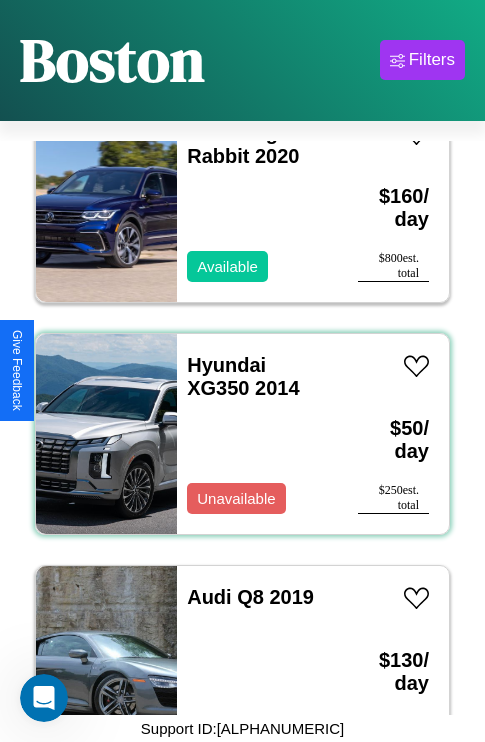 click on "Hyundai   XG350   2014 Unavailable" at bounding box center [257, 434] 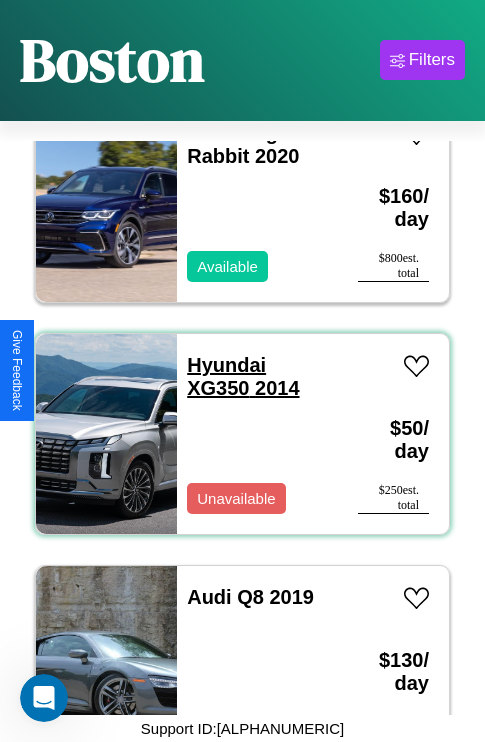 click on "Hyundai   XG350   2014" at bounding box center [243, 376] 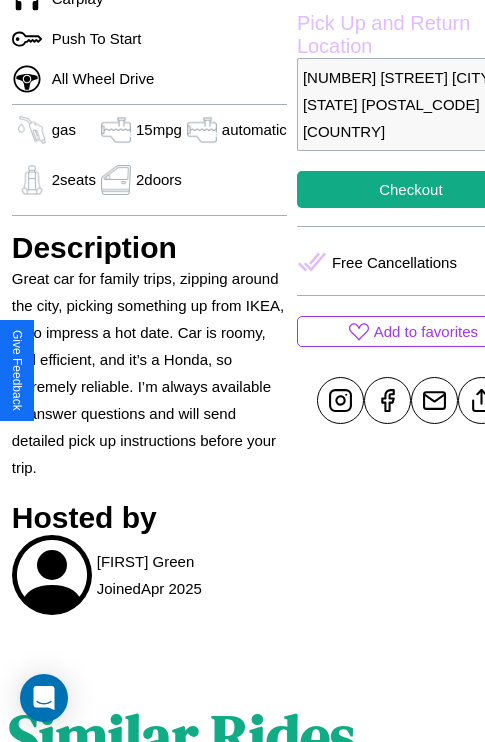 scroll, scrollTop: 670, scrollLeft: 64, axis: both 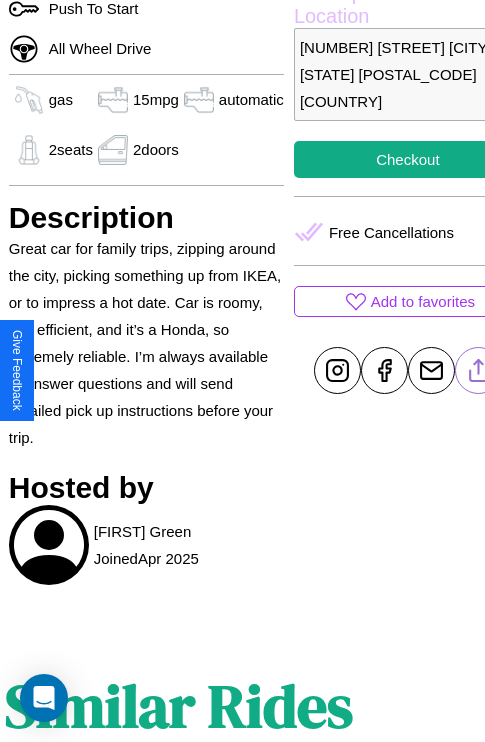 click 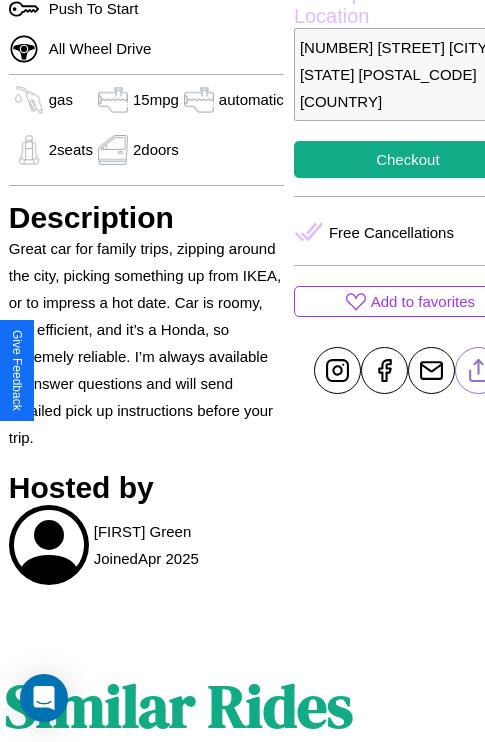scroll, scrollTop: 459, scrollLeft: 84, axis: both 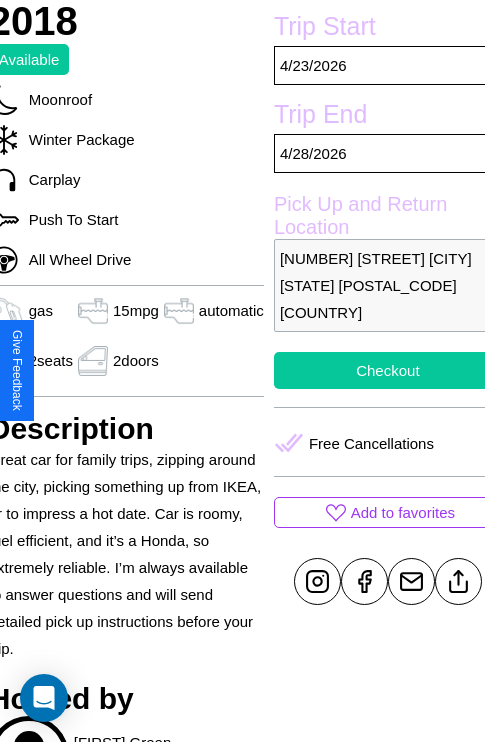 click on "Checkout" at bounding box center (388, 370) 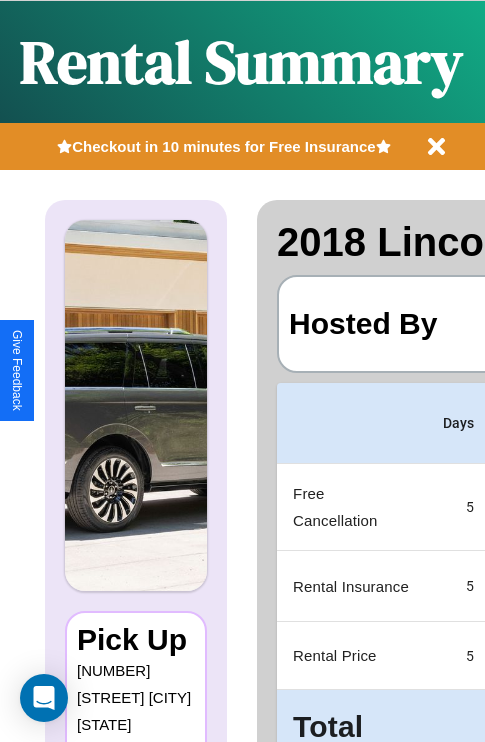 scroll, scrollTop: 0, scrollLeft: 408, axis: horizontal 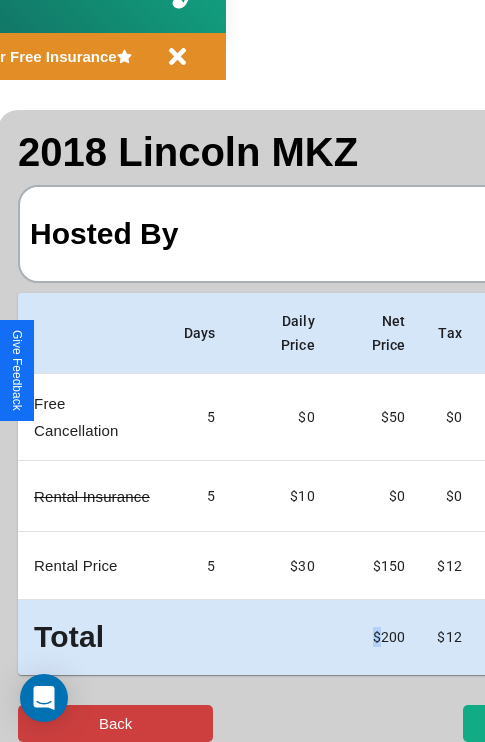 click on "Back" at bounding box center [115, 723] 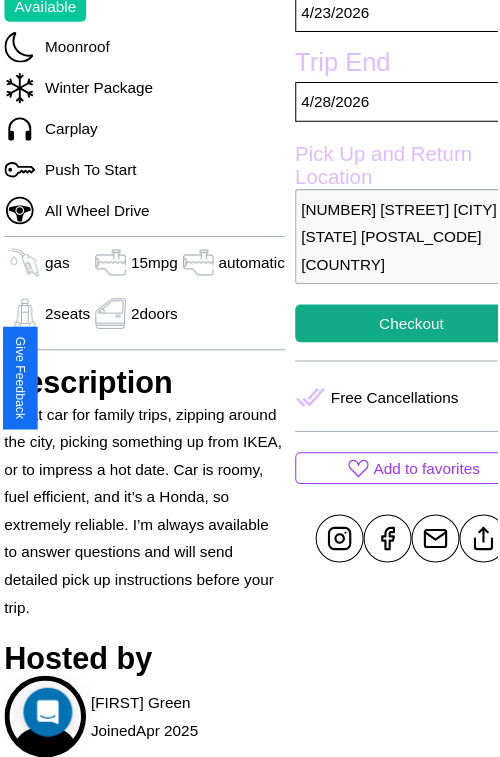 scroll, scrollTop: 601, scrollLeft: 84, axis: both 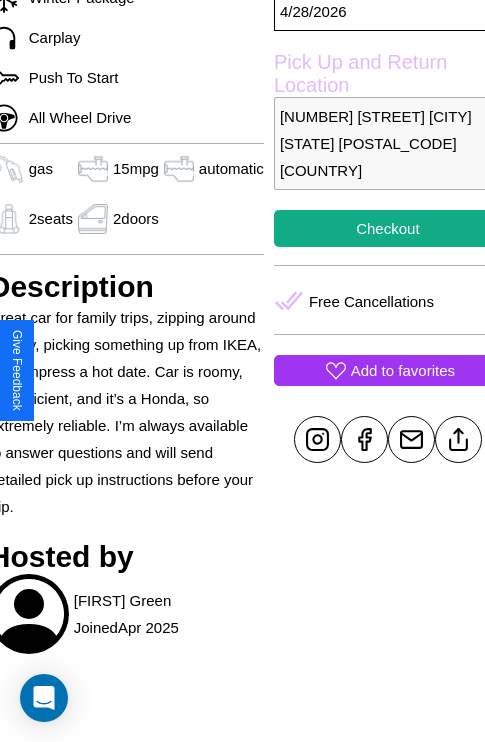 click on "Add to favorites" at bounding box center (403, 370) 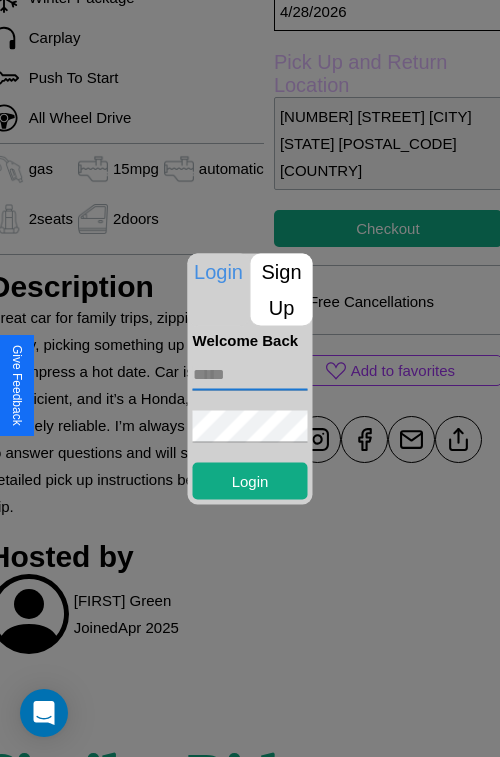 click at bounding box center [250, 374] 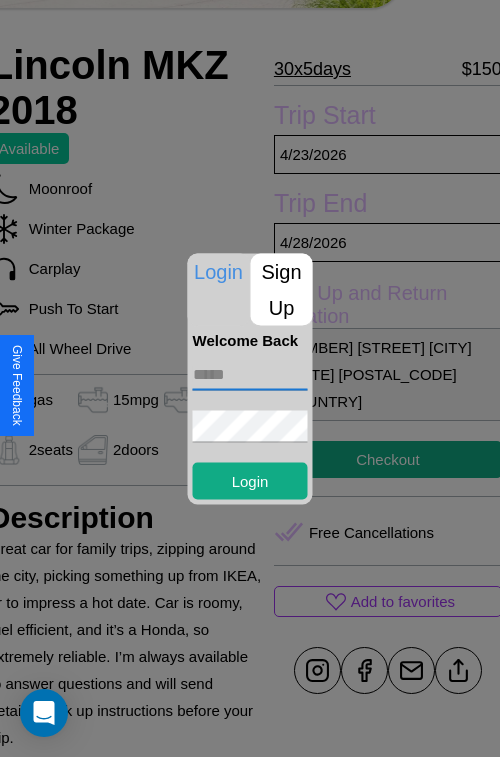 scroll, scrollTop: 366, scrollLeft: 84, axis: both 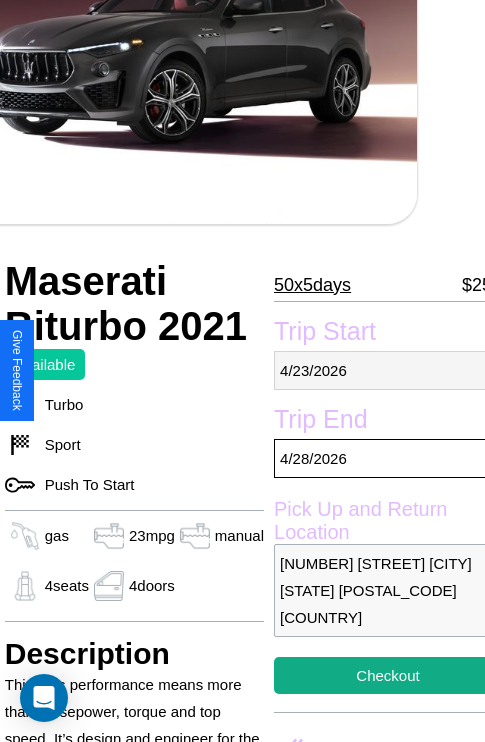 click on "4 / 23 / 2026" at bounding box center [388, 370] 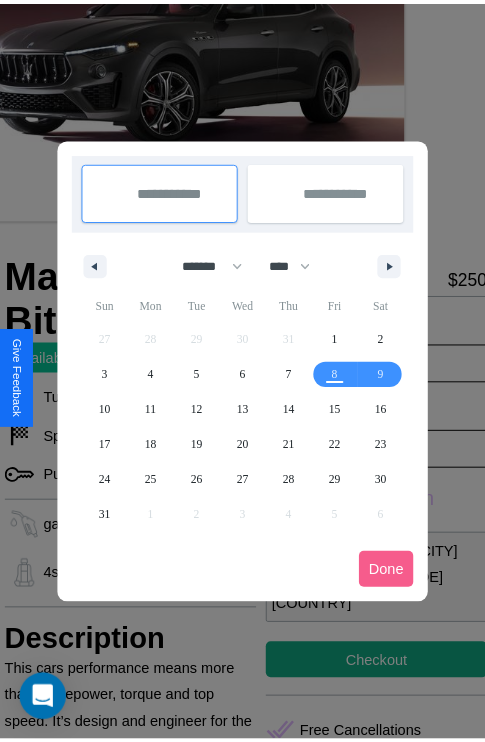 scroll, scrollTop: 0, scrollLeft: 68, axis: horizontal 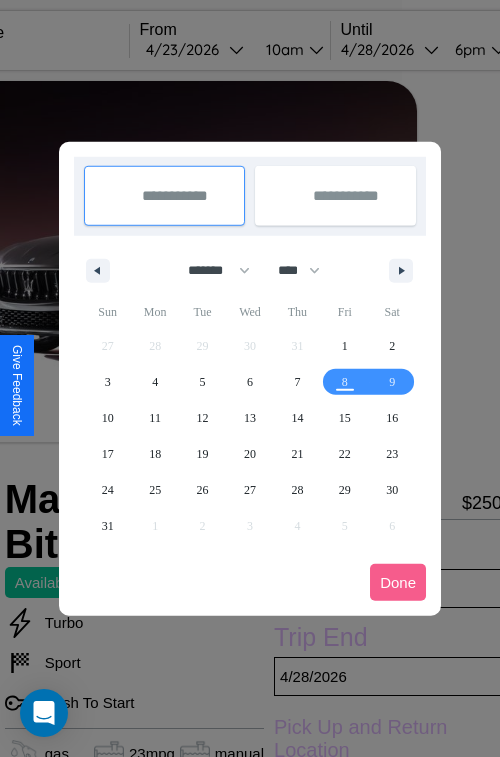 click at bounding box center (250, 378) 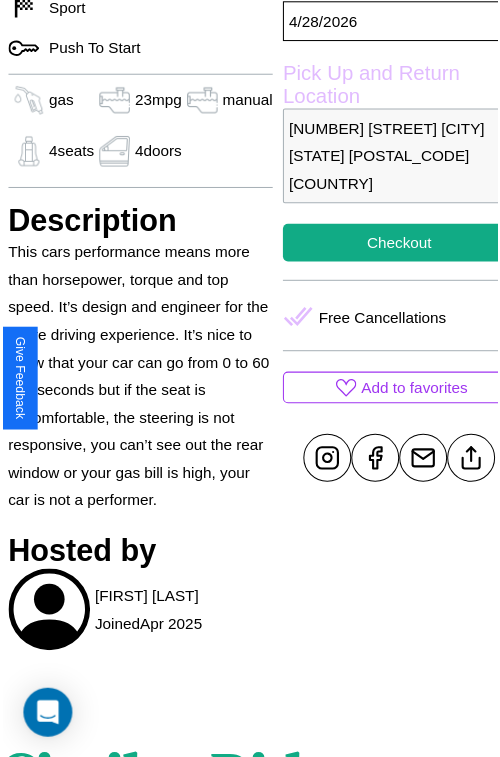 scroll, scrollTop: 665, scrollLeft: 68, axis: both 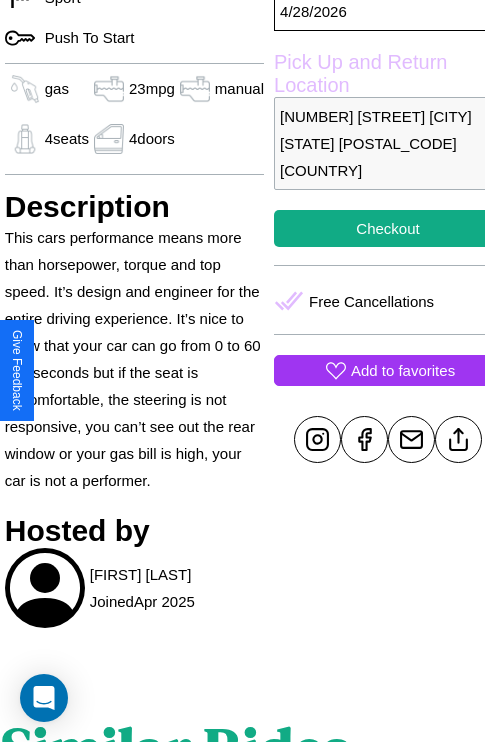 click on "Add to favorites" at bounding box center (403, 370) 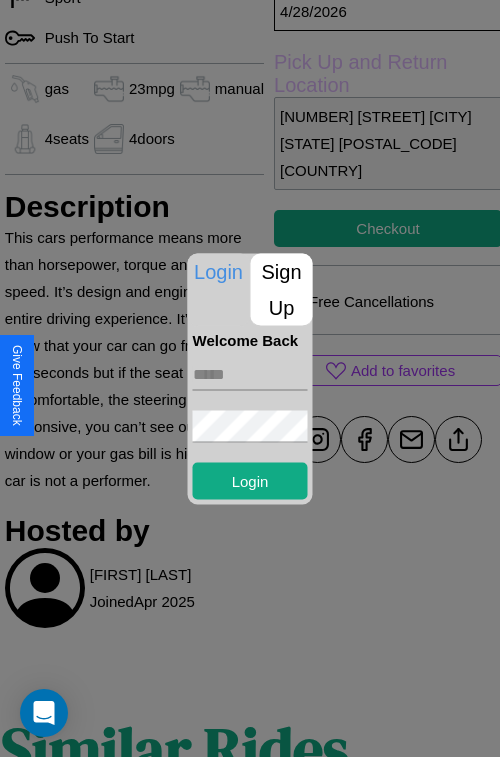 click at bounding box center (250, 374) 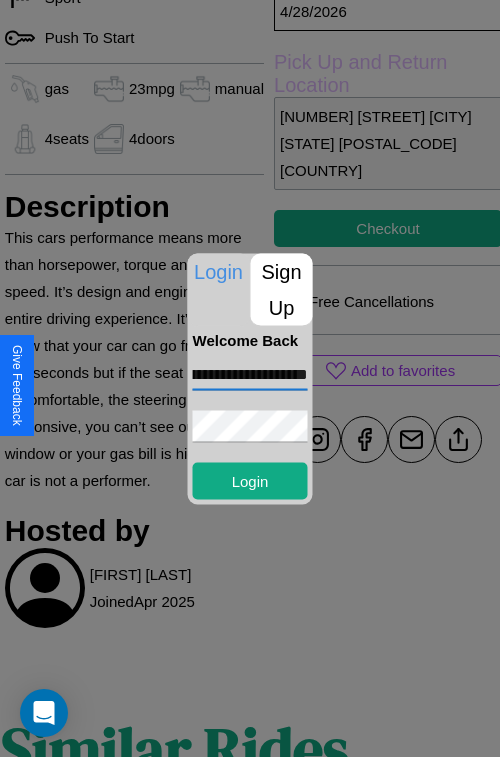 scroll, scrollTop: 0, scrollLeft: 94, axis: horizontal 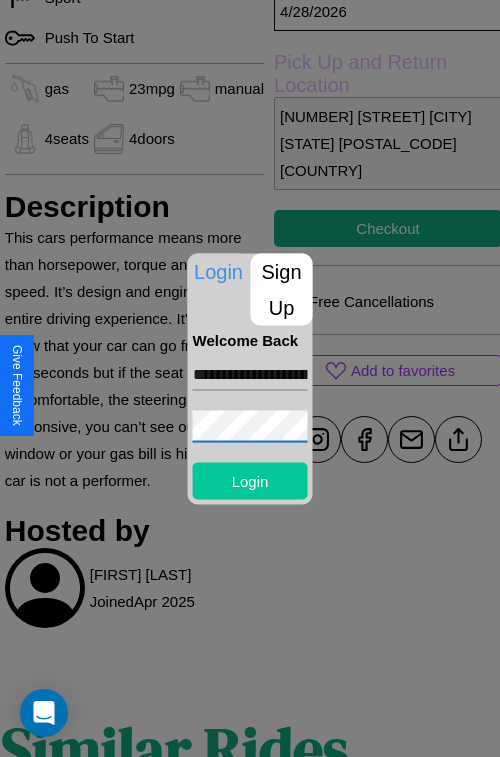 click on "Login" at bounding box center [250, 480] 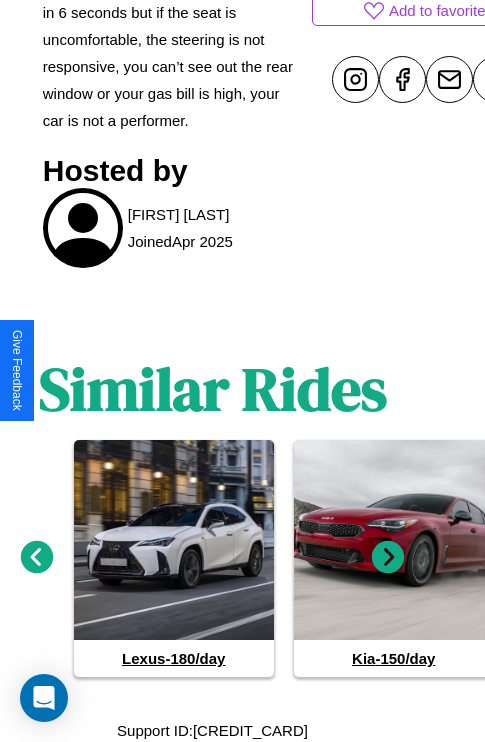 scroll, scrollTop: 1027, scrollLeft: 30, axis: both 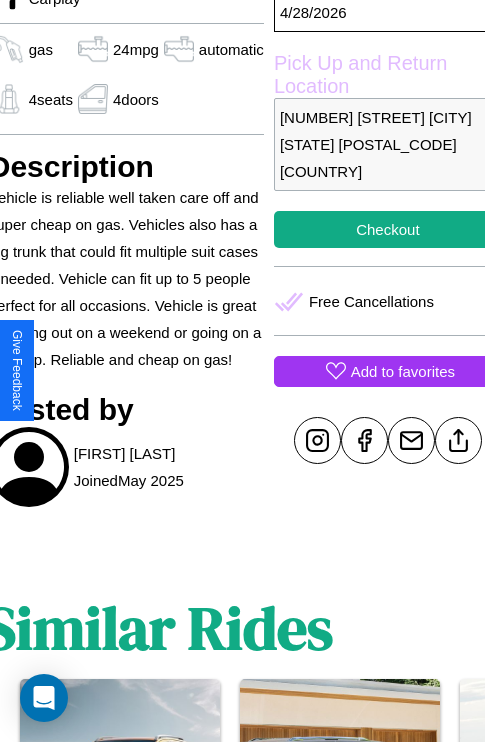 click on "Add to favorites" at bounding box center [403, 371] 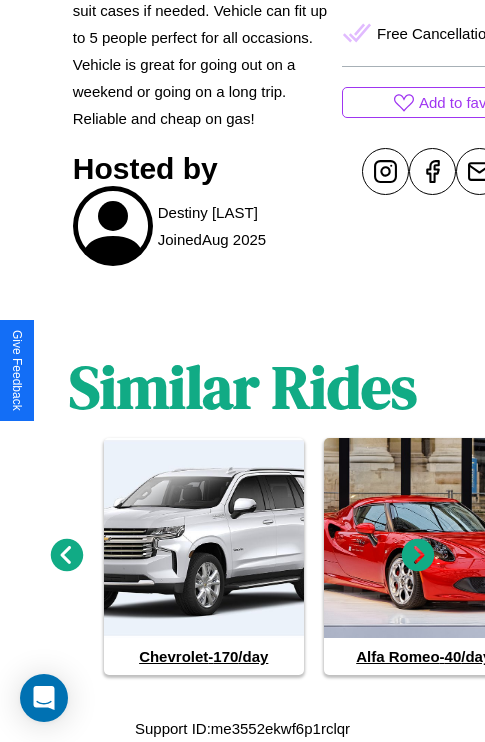 scroll, scrollTop: 962, scrollLeft: 0, axis: vertical 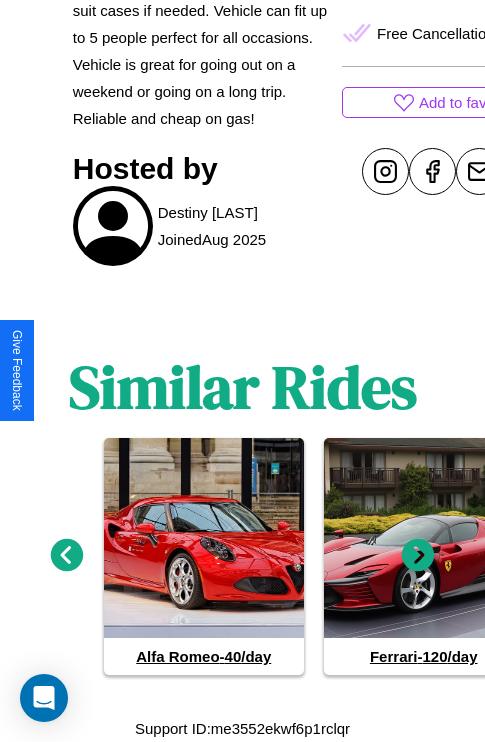 click 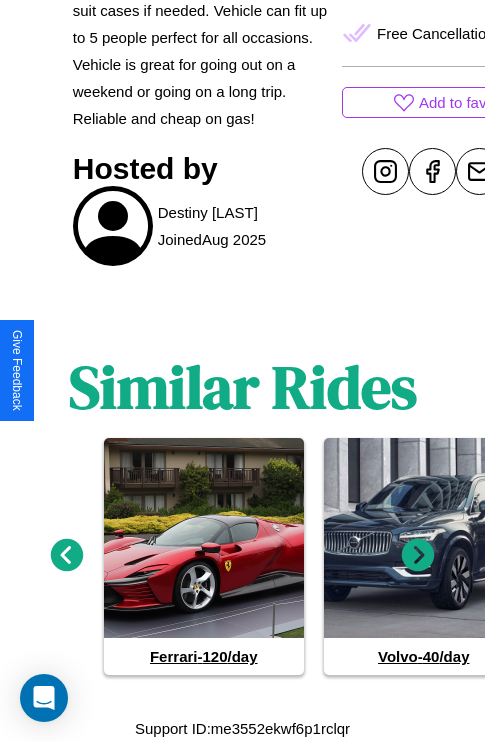 click 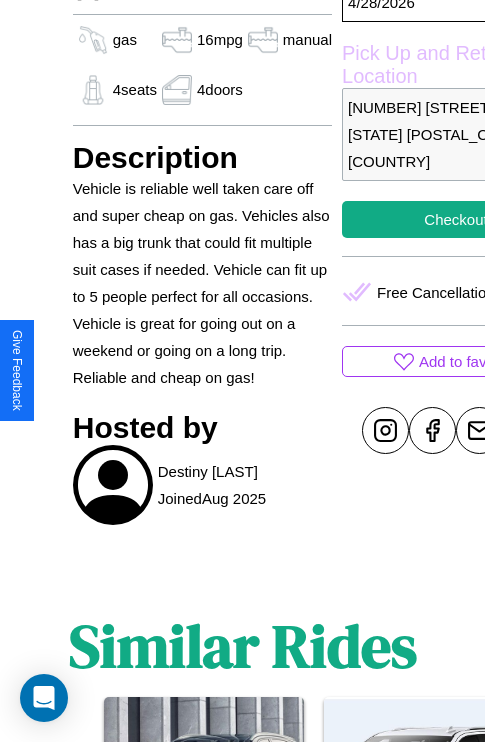 scroll, scrollTop: 601, scrollLeft: 0, axis: vertical 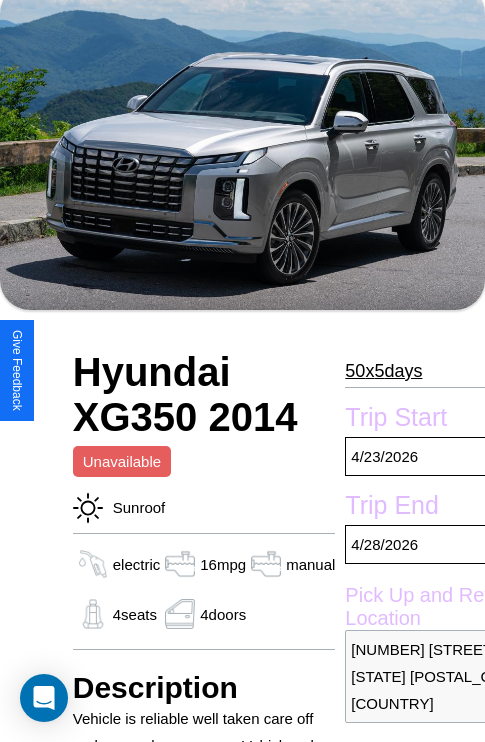 click on "50  x  5  days" at bounding box center [383, 371] 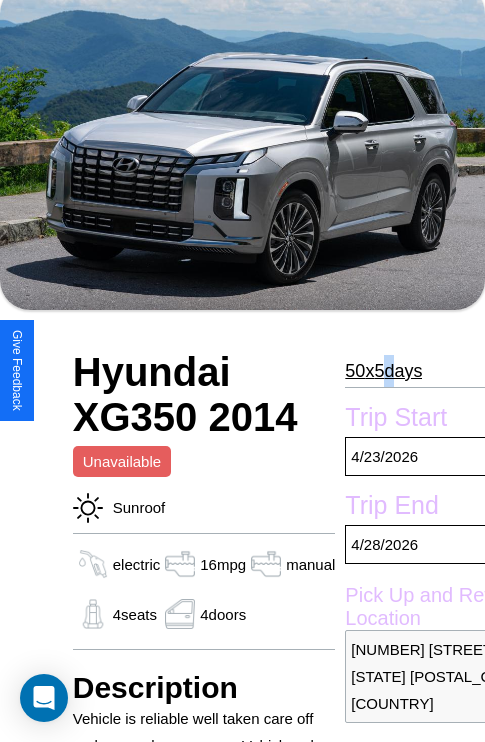 click on "50  x  5  days" at bounding box center [383, 371] 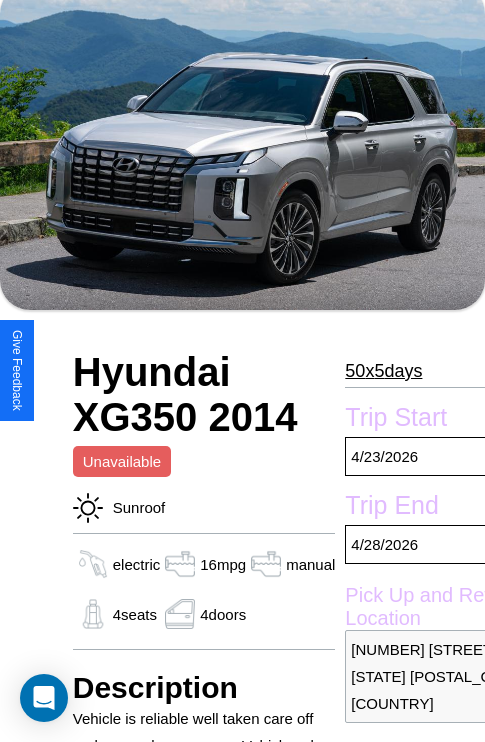 click on "50  x  5  days" at bounding box center (383, 371) 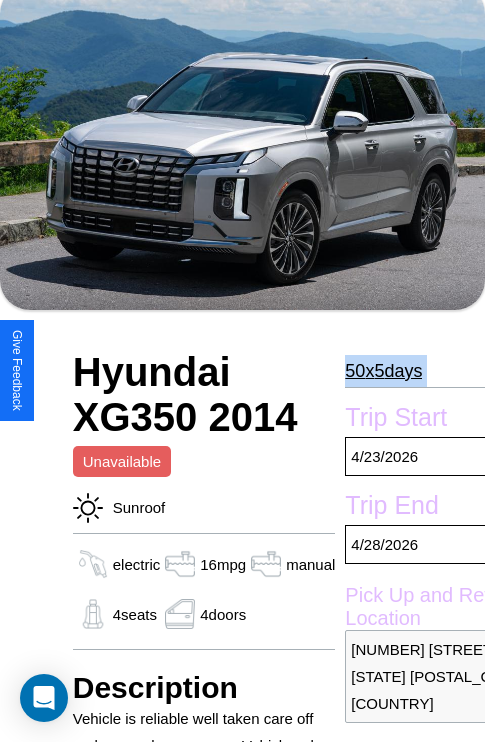 click on "50  x  5  days" at bounding box center (383, 371) 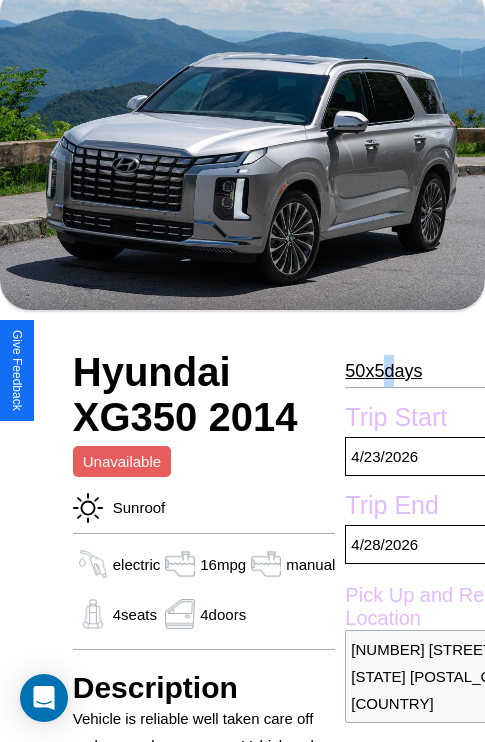 click on "50  x  5  days" at bounding box center [383, 371] 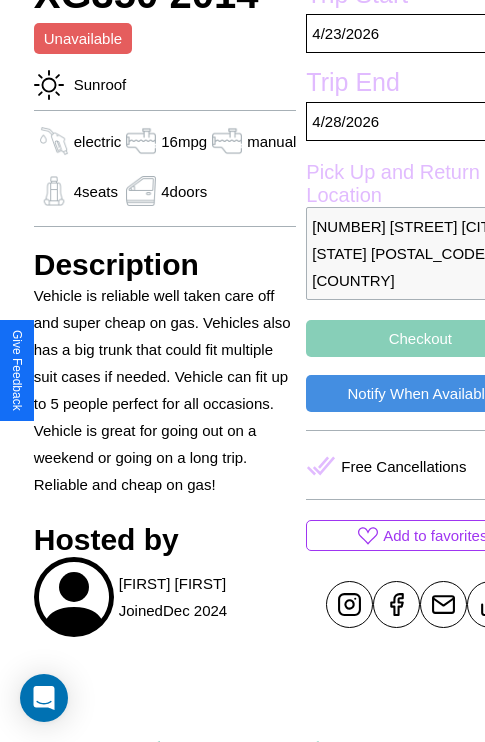 scroll, scrollTop: 754, scrollLeft: 60, axis: both 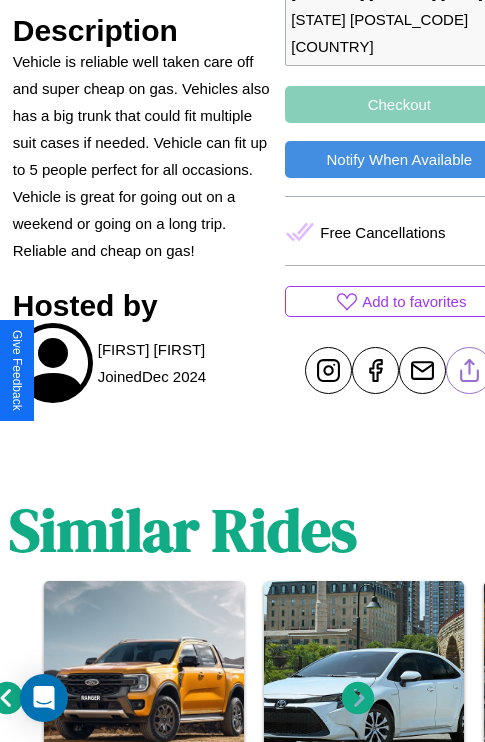 click 